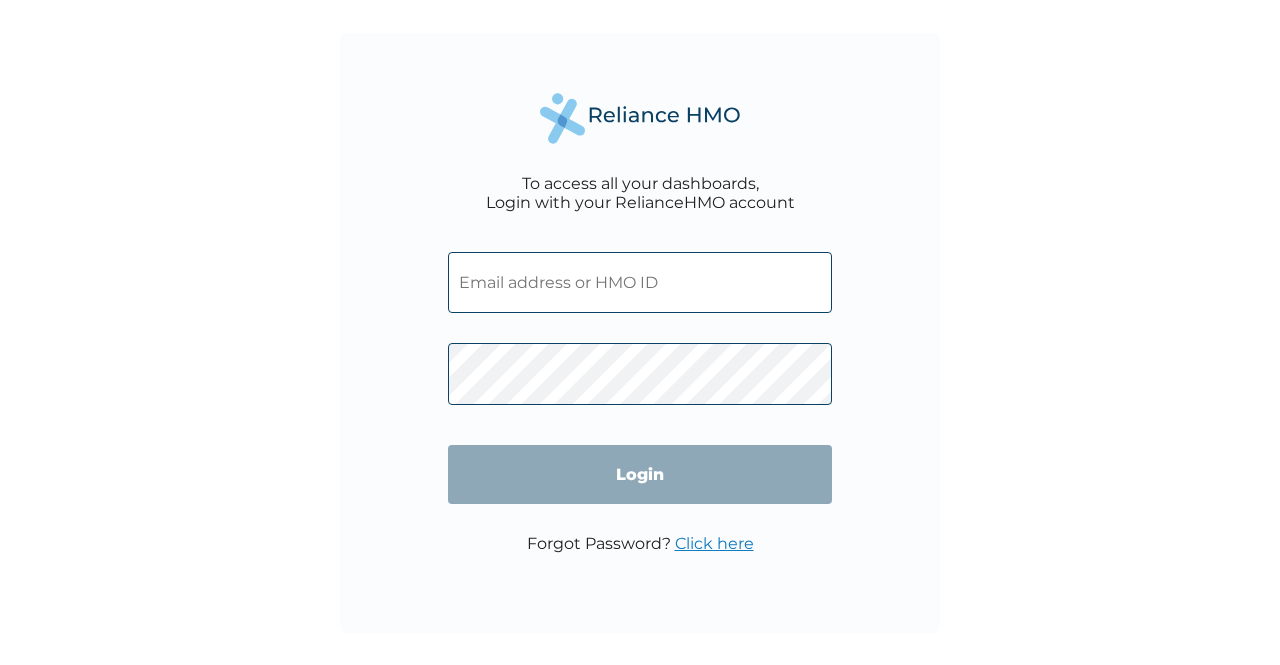 scroll, scrollTop: 0, scrollLeft: 0, axis: both 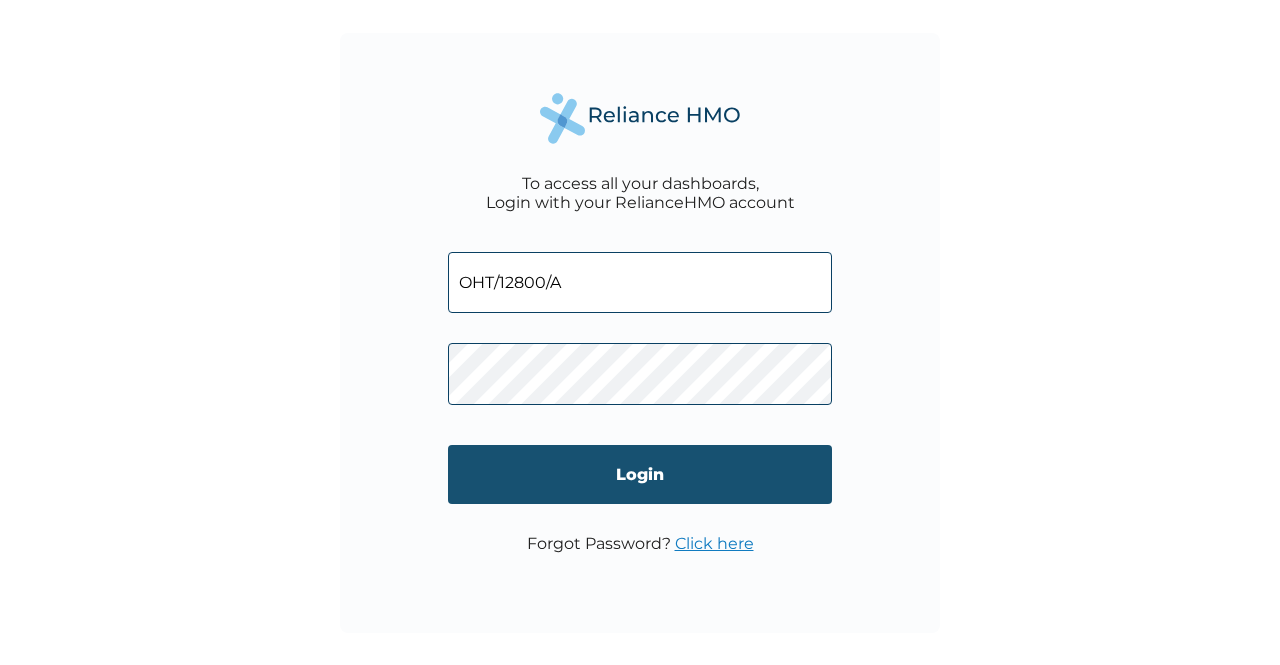 click on "Login" at bounding box center [640, 474] 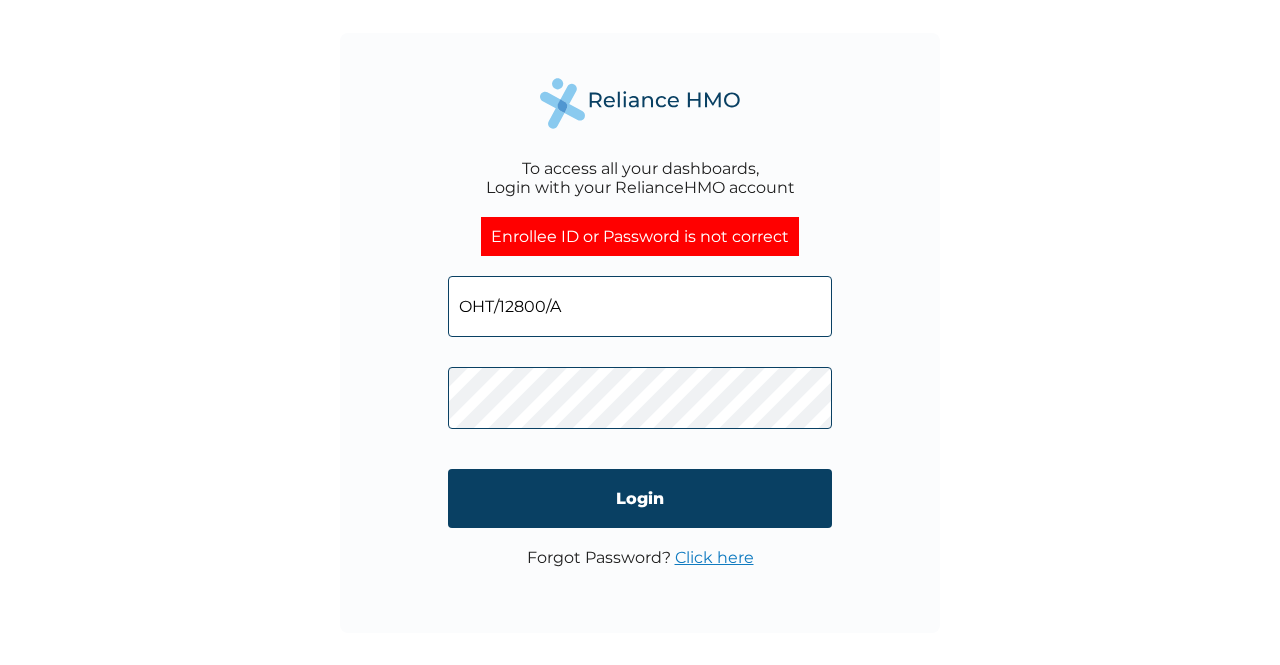 click on "Click here" at bounding box center [714, 557] 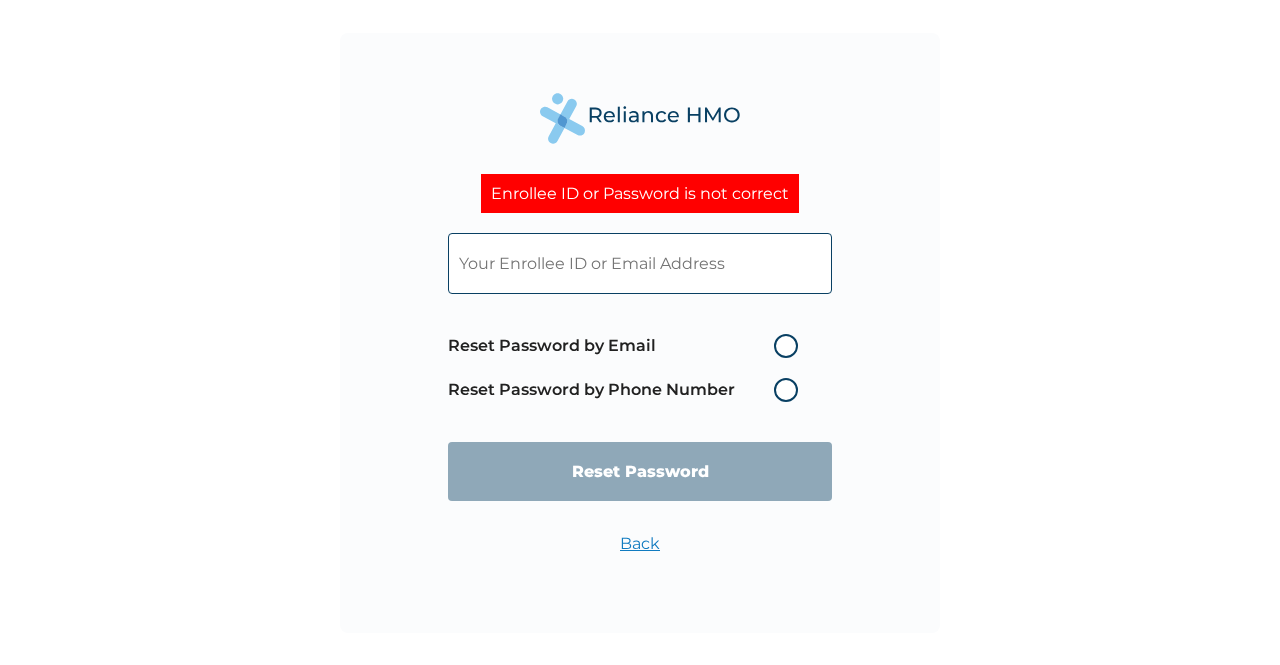 click on "Reset Password by Email" at bounding box center (628, 346) 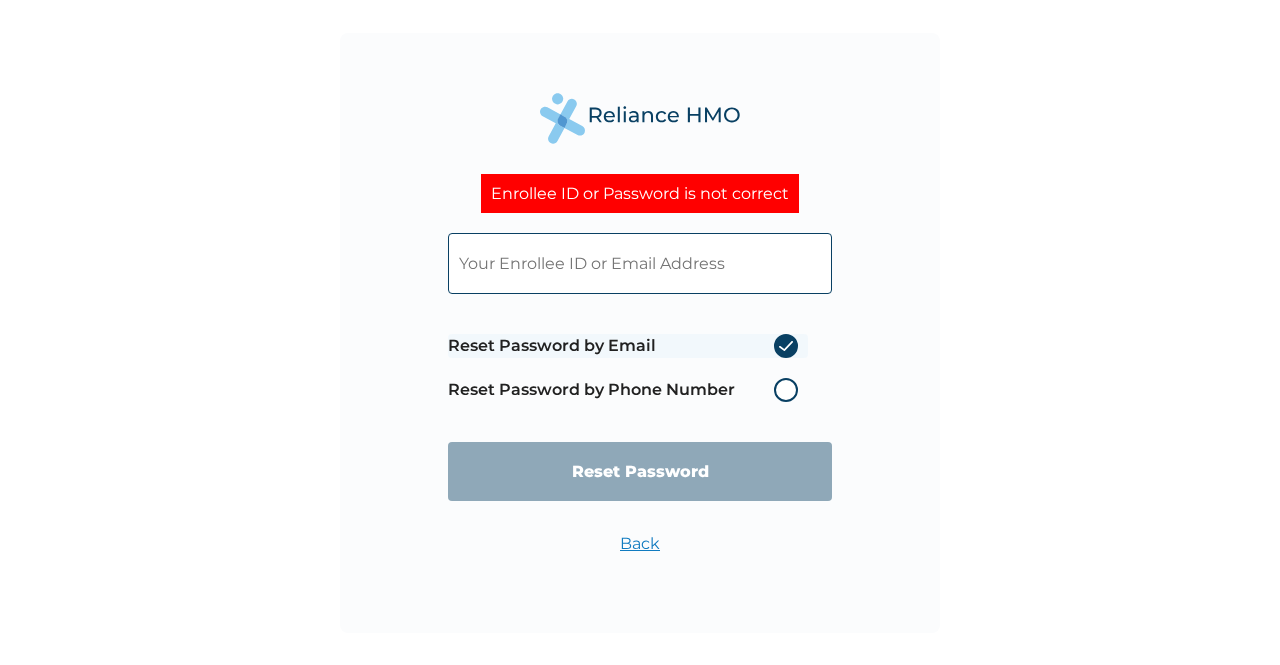 radio on "true" 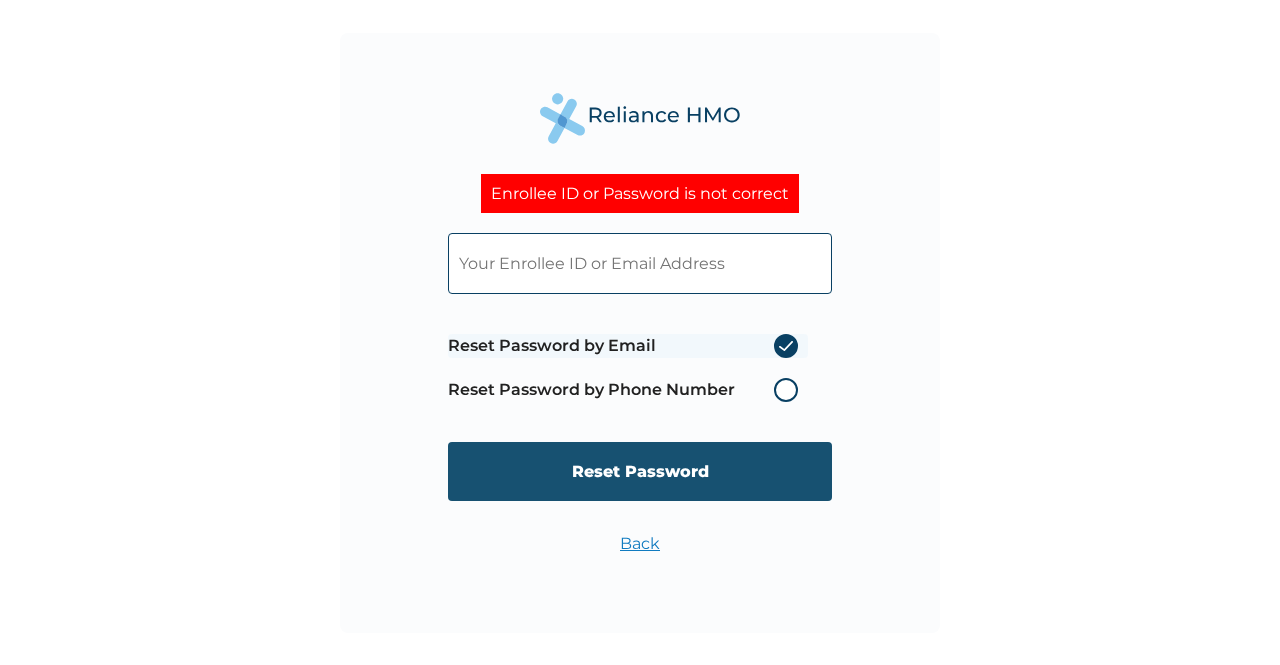click on "Reset Password" at bounding box center [640, 471] 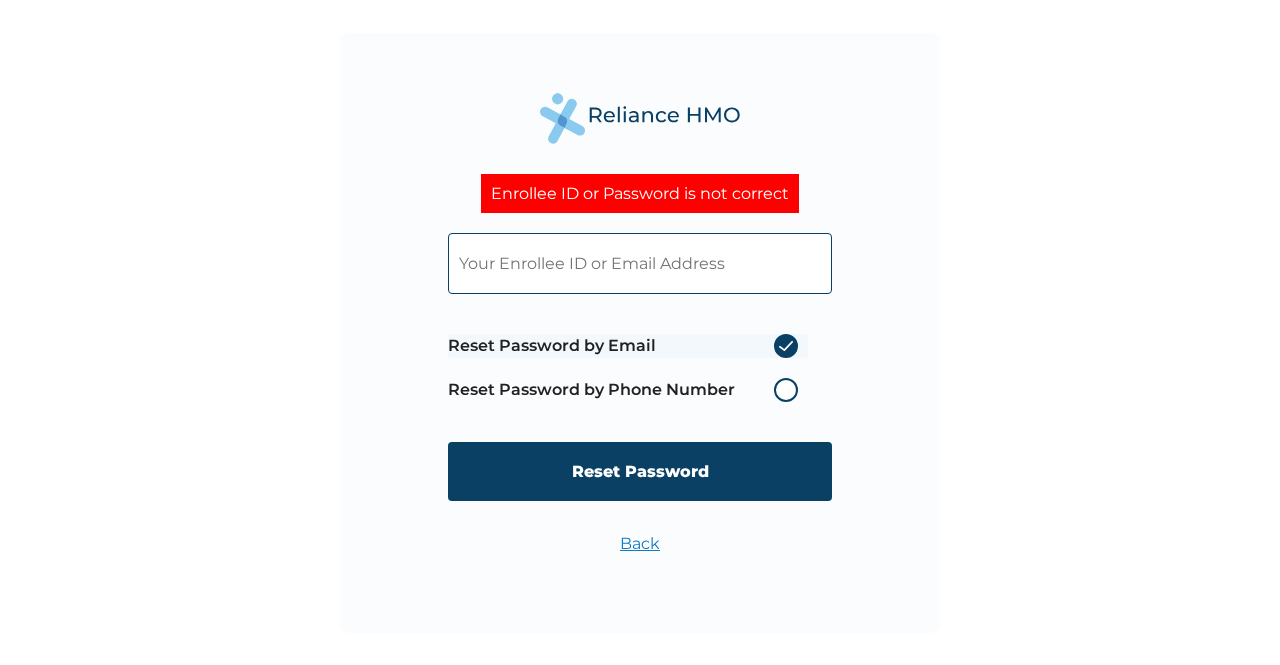 click at bounding box center [640, 263] 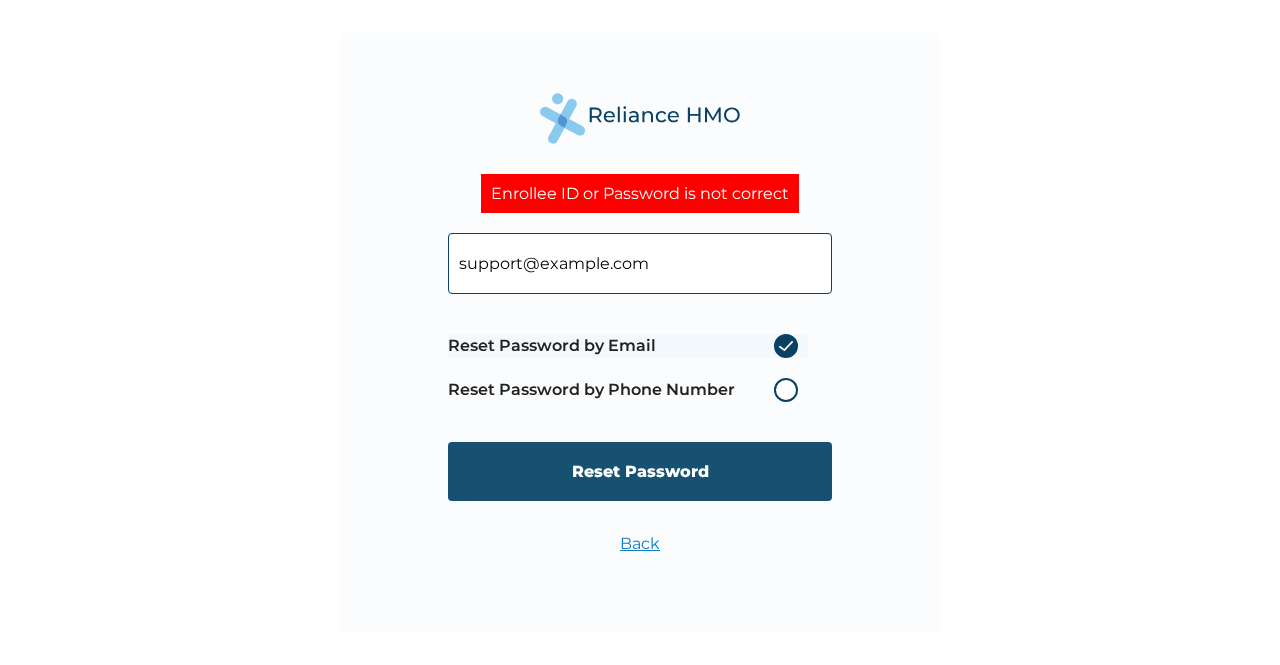 type on "amazing-grace.dare-ojo@hugotech.co" 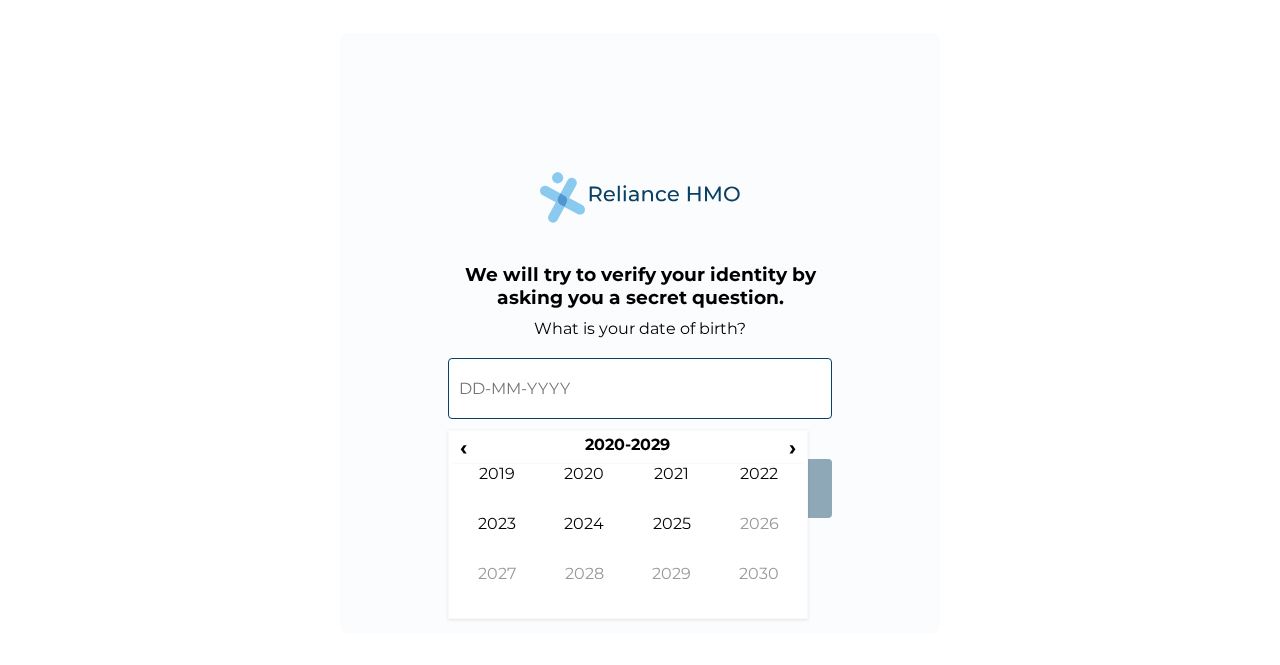 scroll, scrollTop: 0, scrollLeft: 0, axis: both 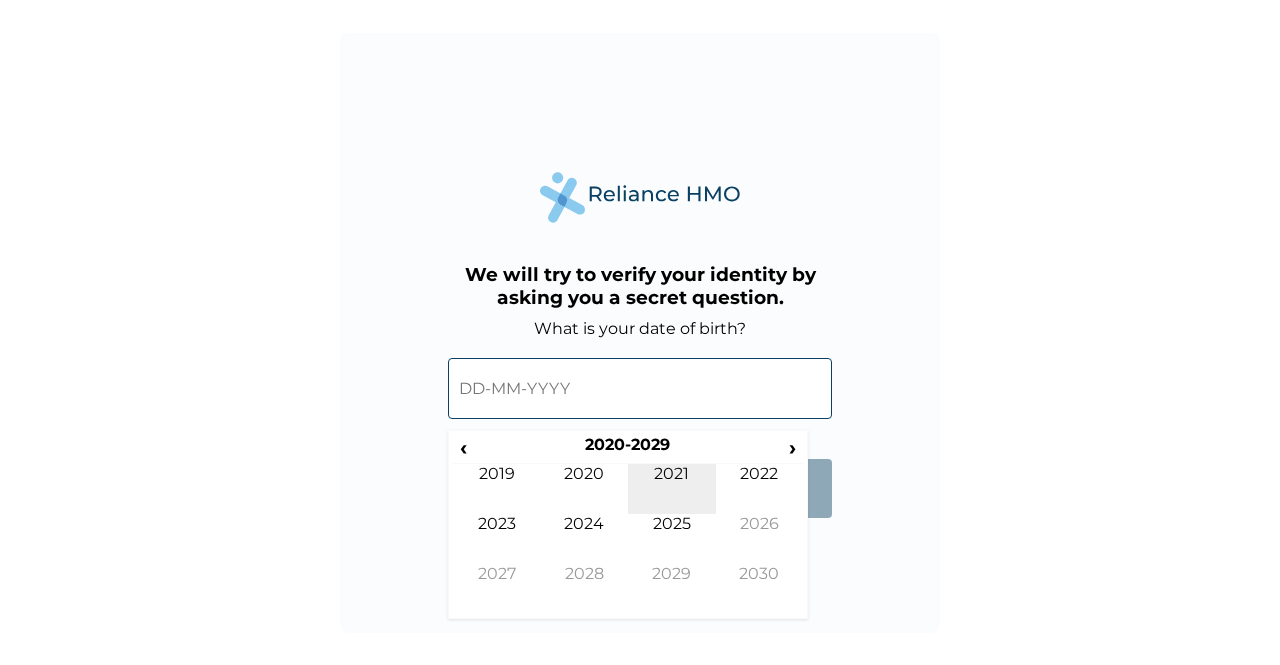 click on "2021" at bounding box center (672, 489) 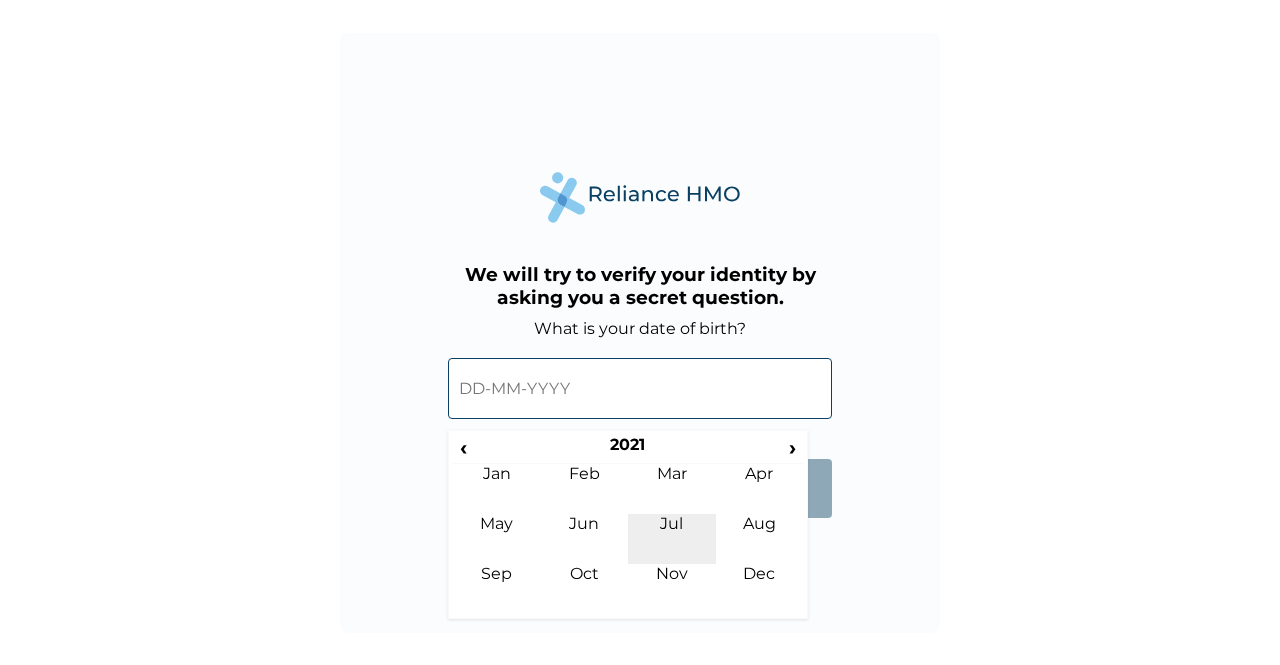 click on "Jul" at bounding box center (672, 539) 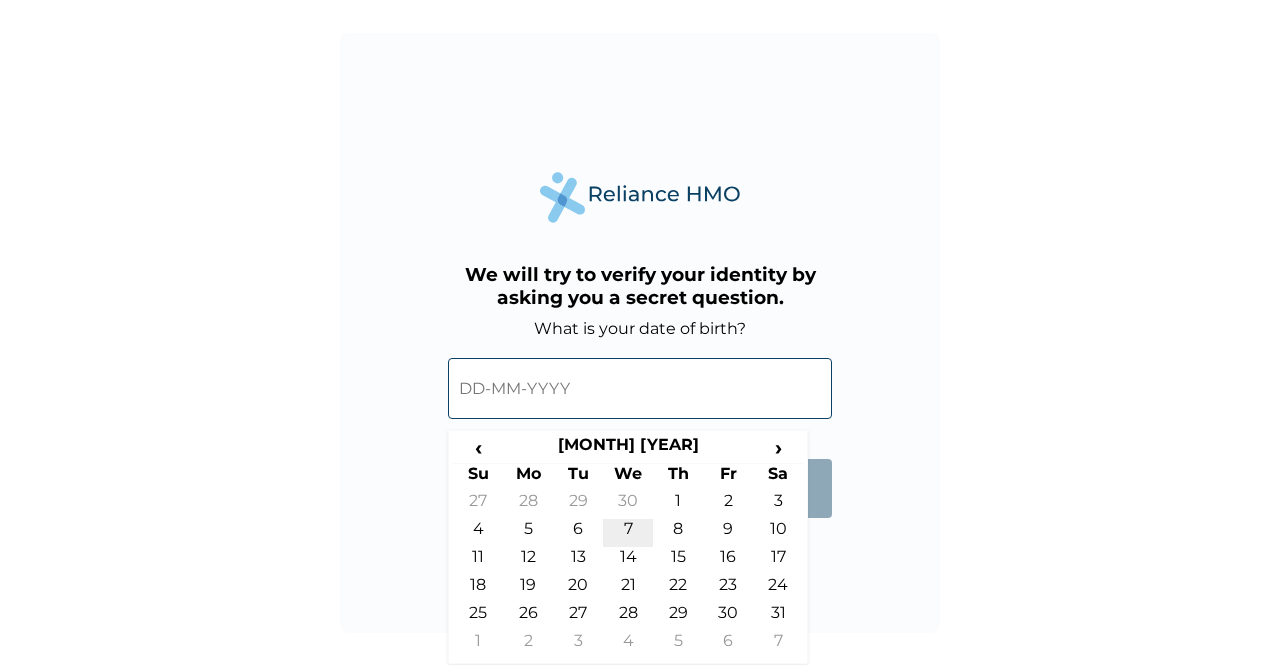 click on "7" at bounding box center (628, 533) 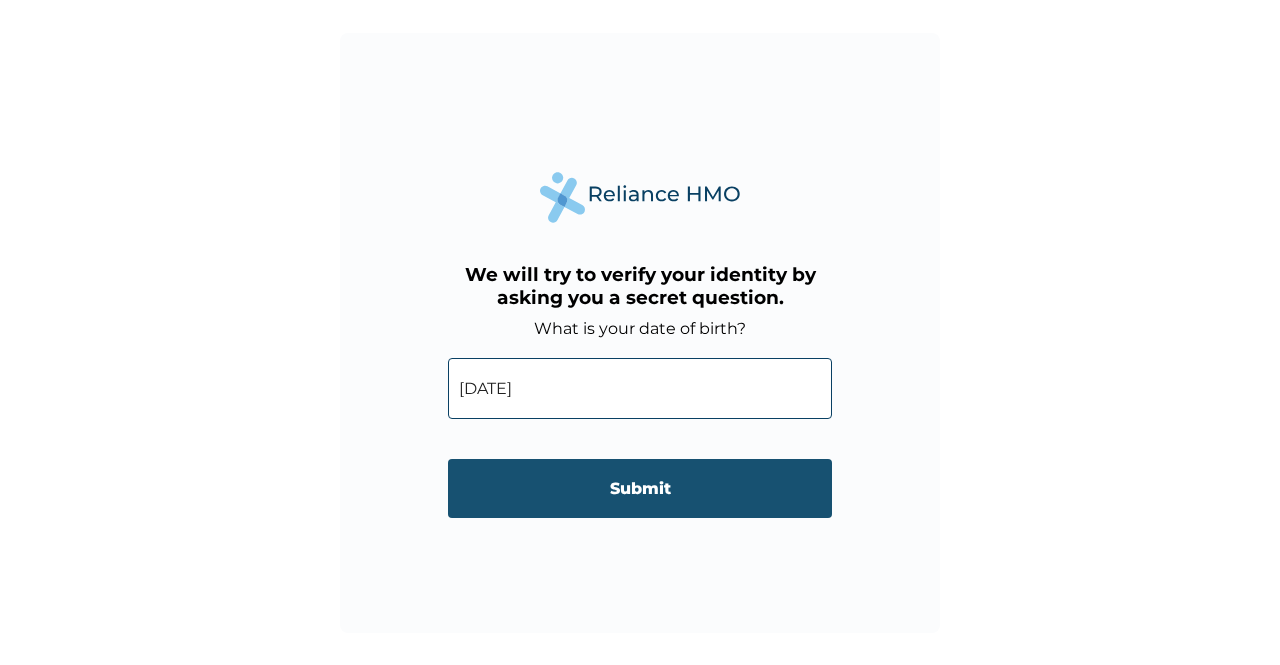 click on "Submit" at bounding box center (640, 488) 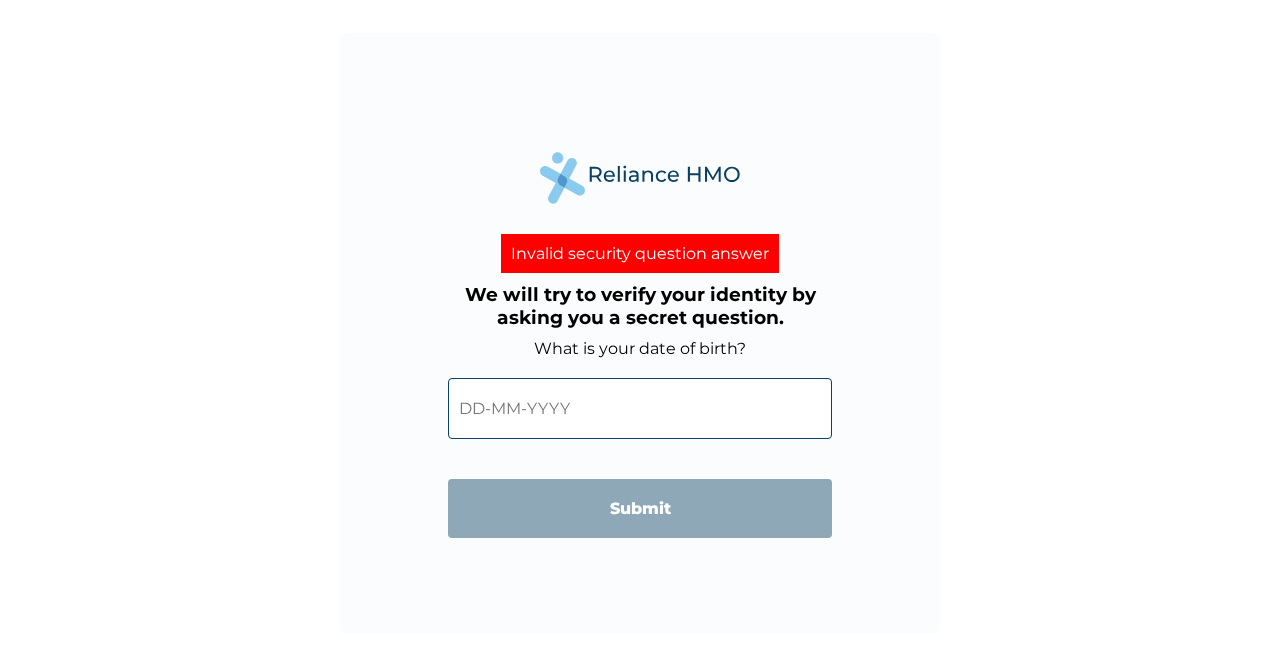 click at bounding box center (640, 408) 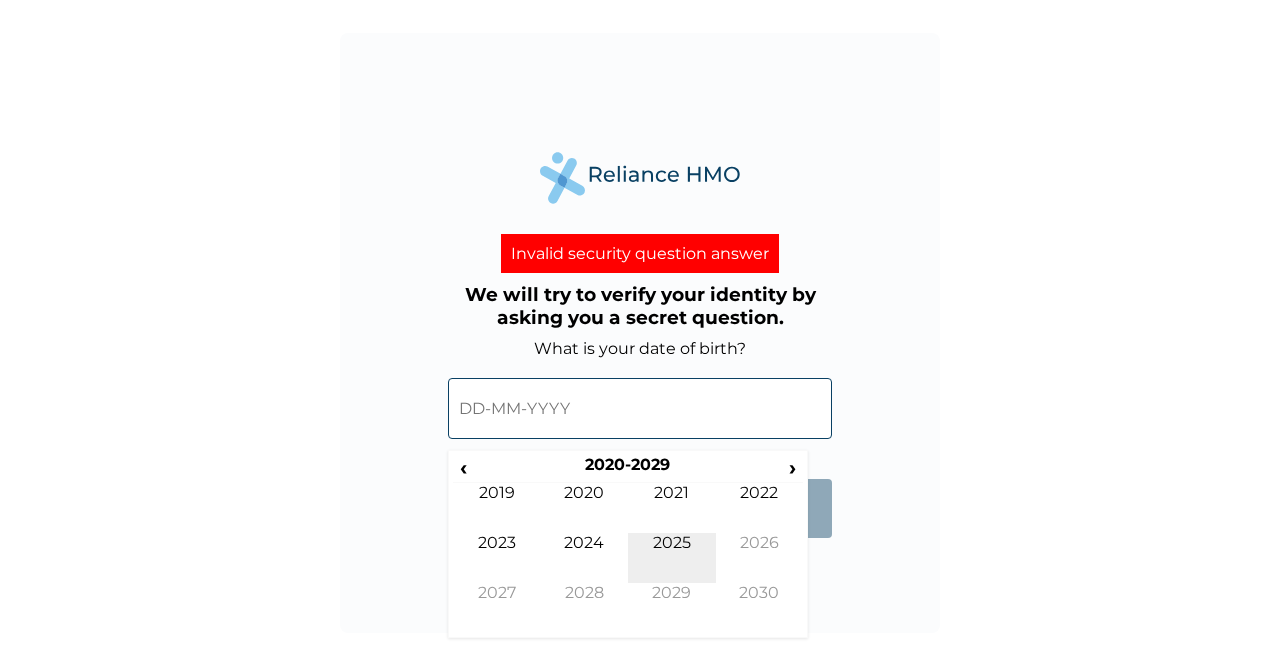 click on "2025" at bounding box center (672, 558) 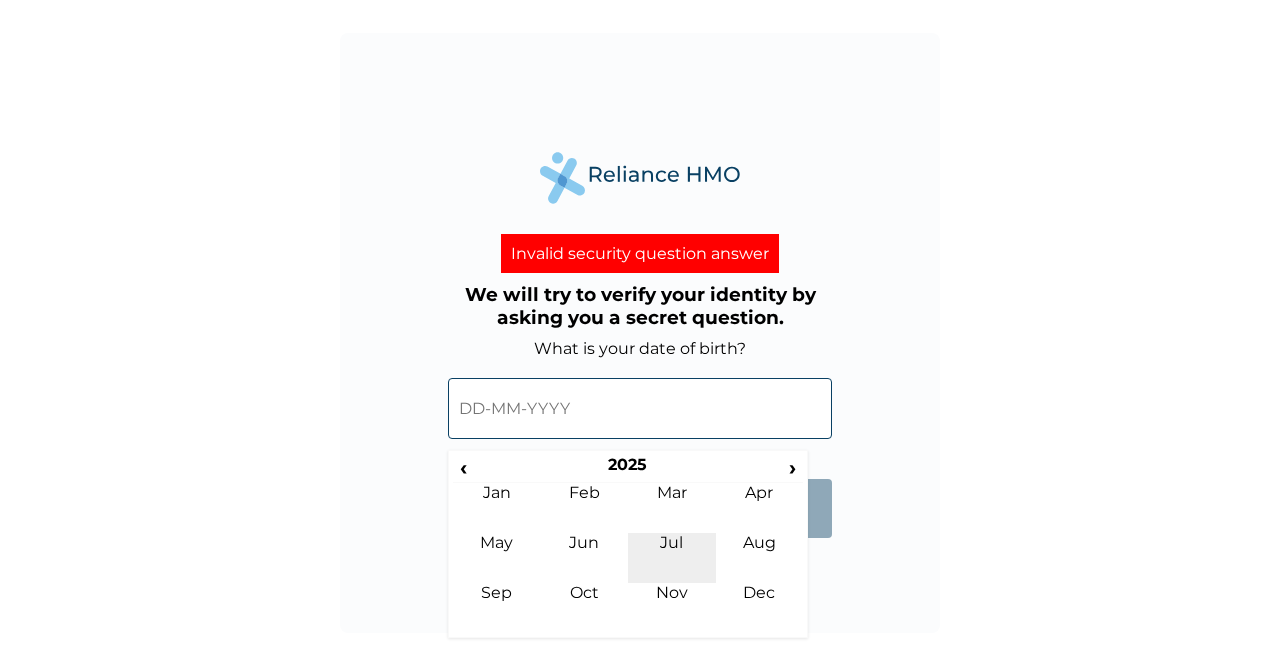 click on "Jul" at bounding box center (672, 558) 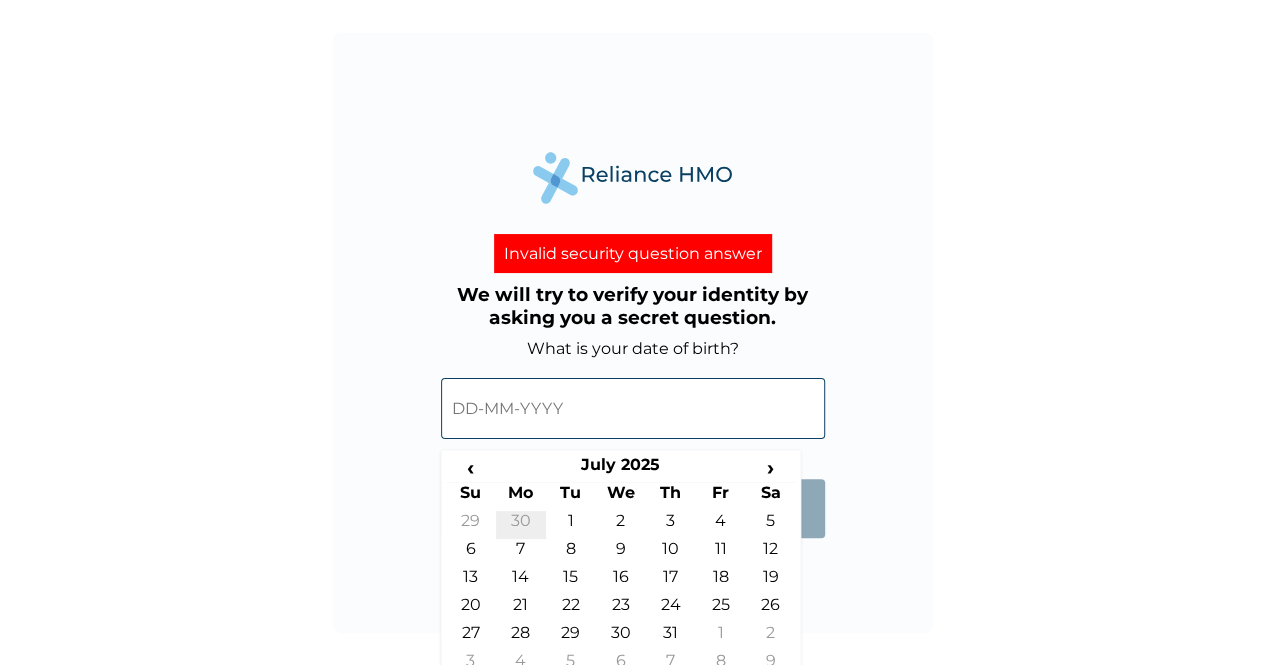 click on "30" at bounding box center [521, 525] 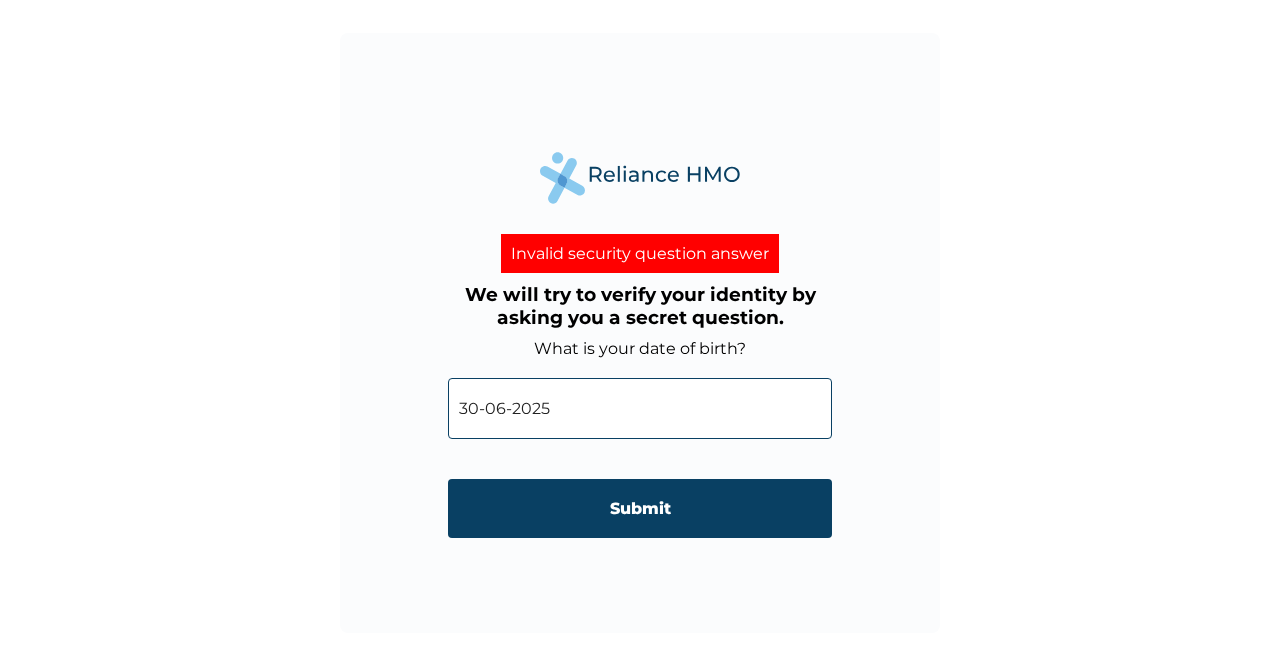 click on "30-06-2025" at bounding box center (640, 408) 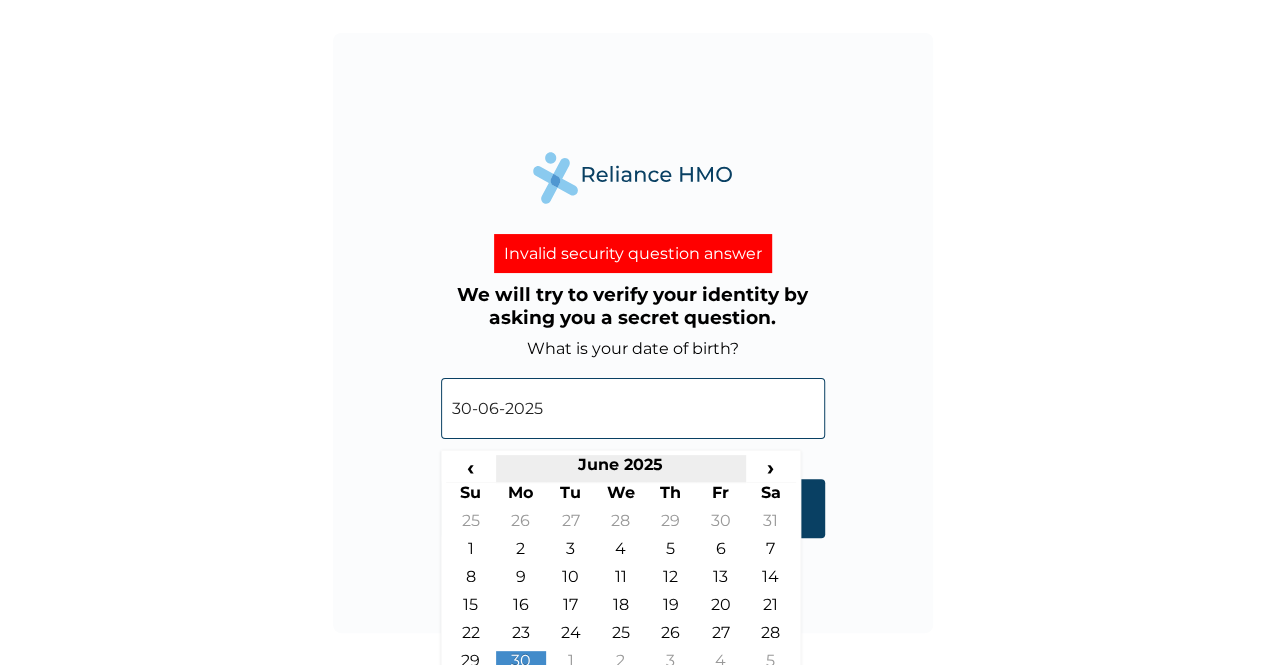click on "June 2025" at bounding box center [621, 469] 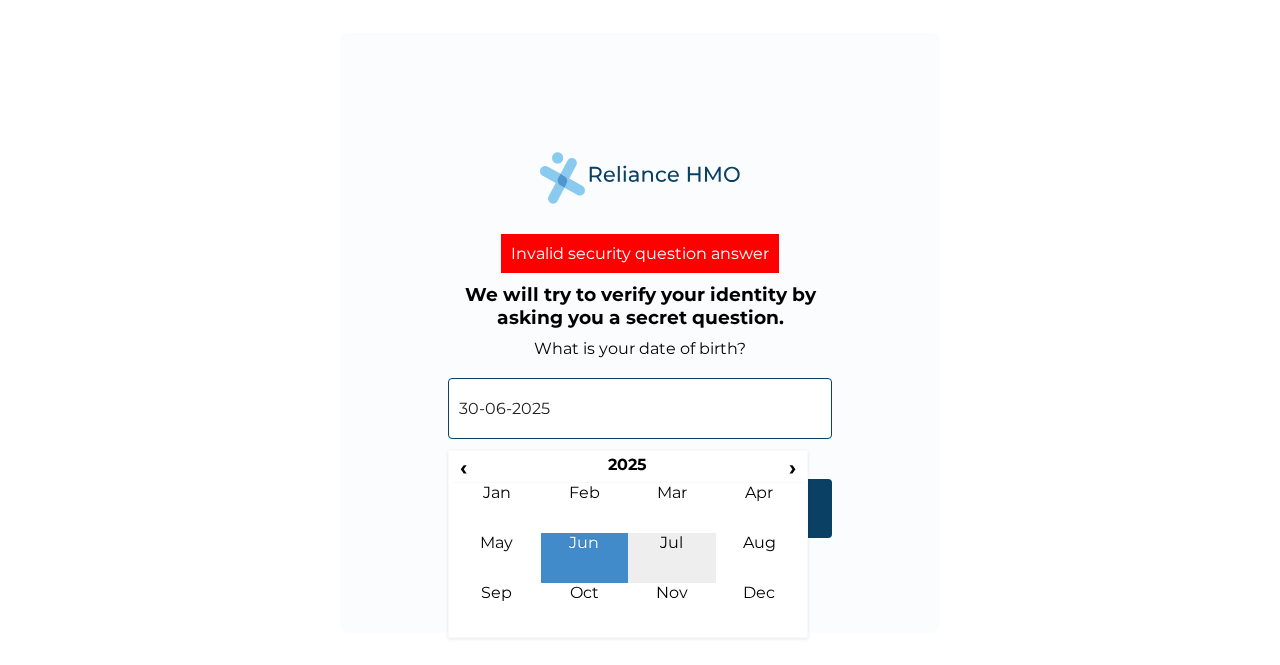 click on "Jul" at bounding box center [672, 558] 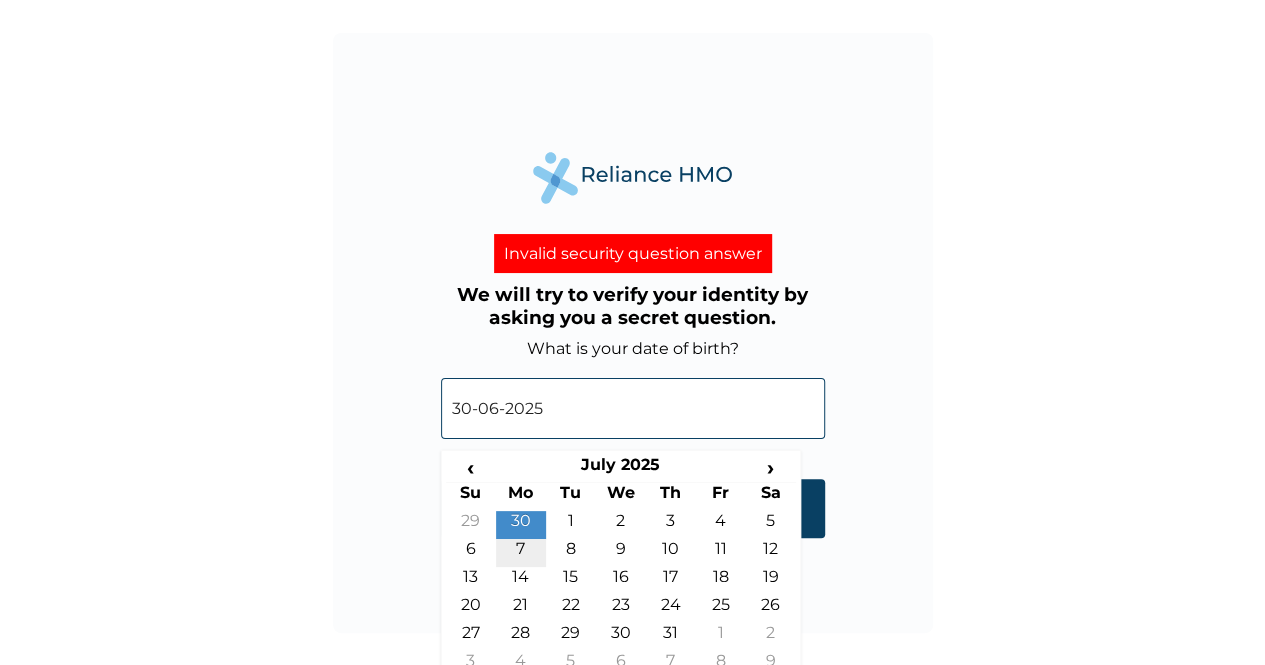 click on "7" at bounding box center [521, 553] 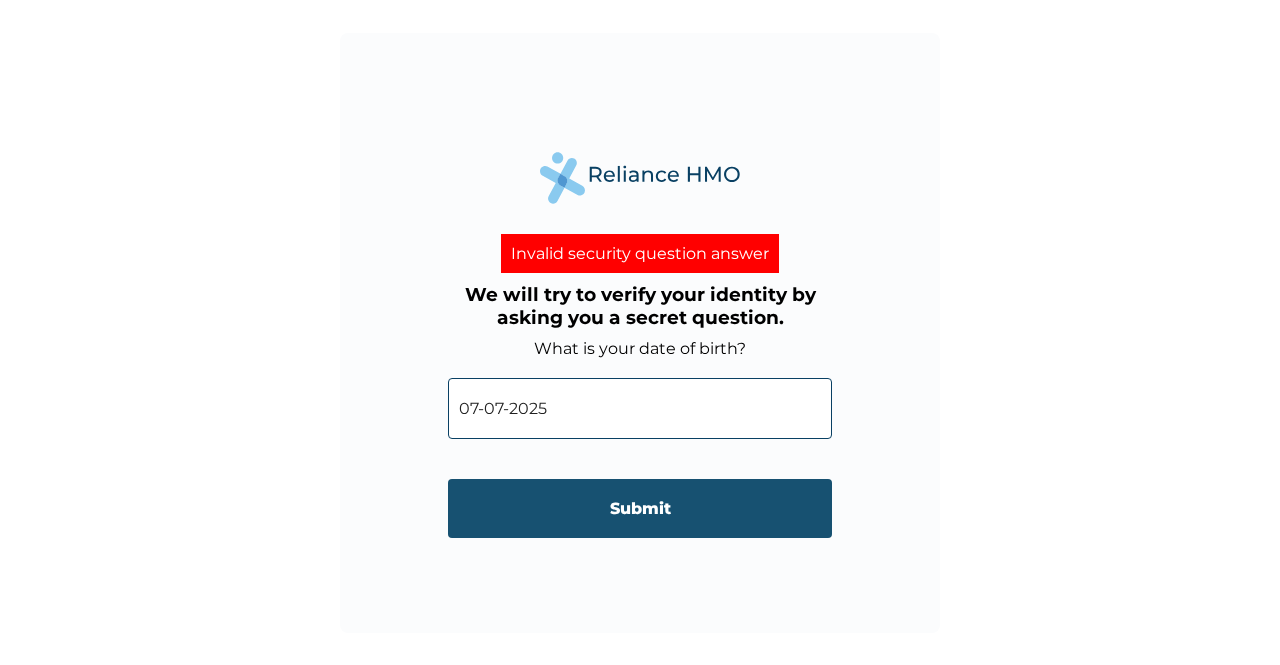 click on "Submit" at bounding box center [640, 508] 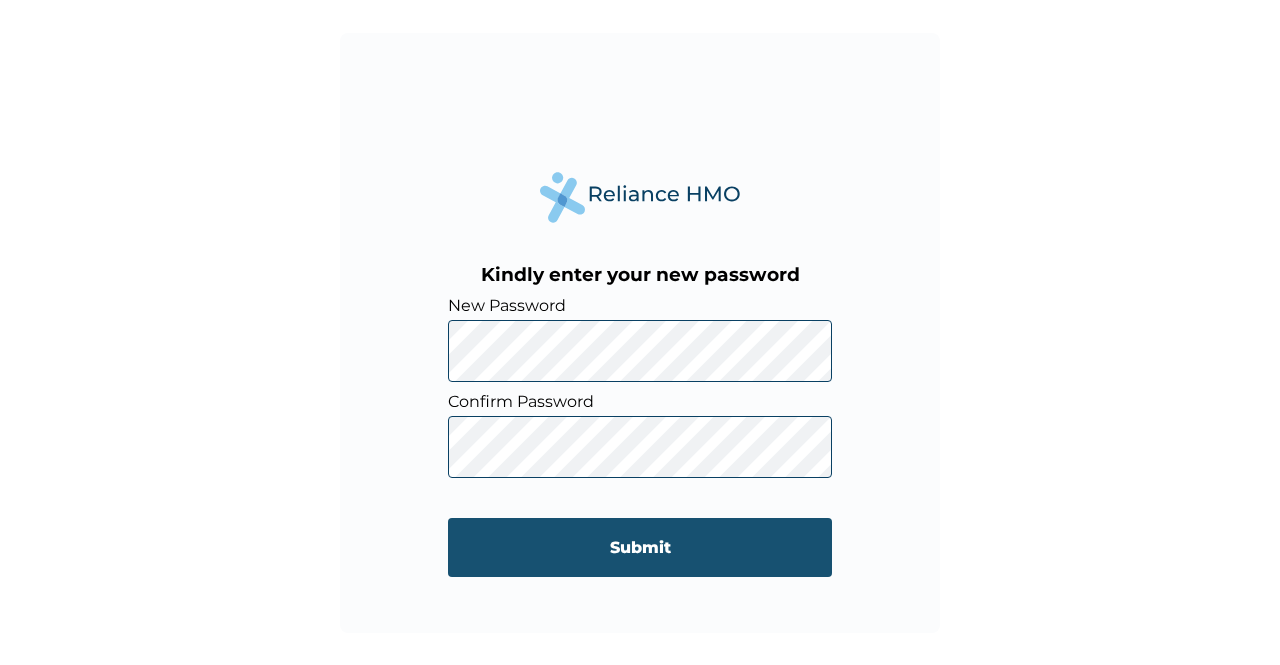 click on "Submit" at bounding box center (640, 547) 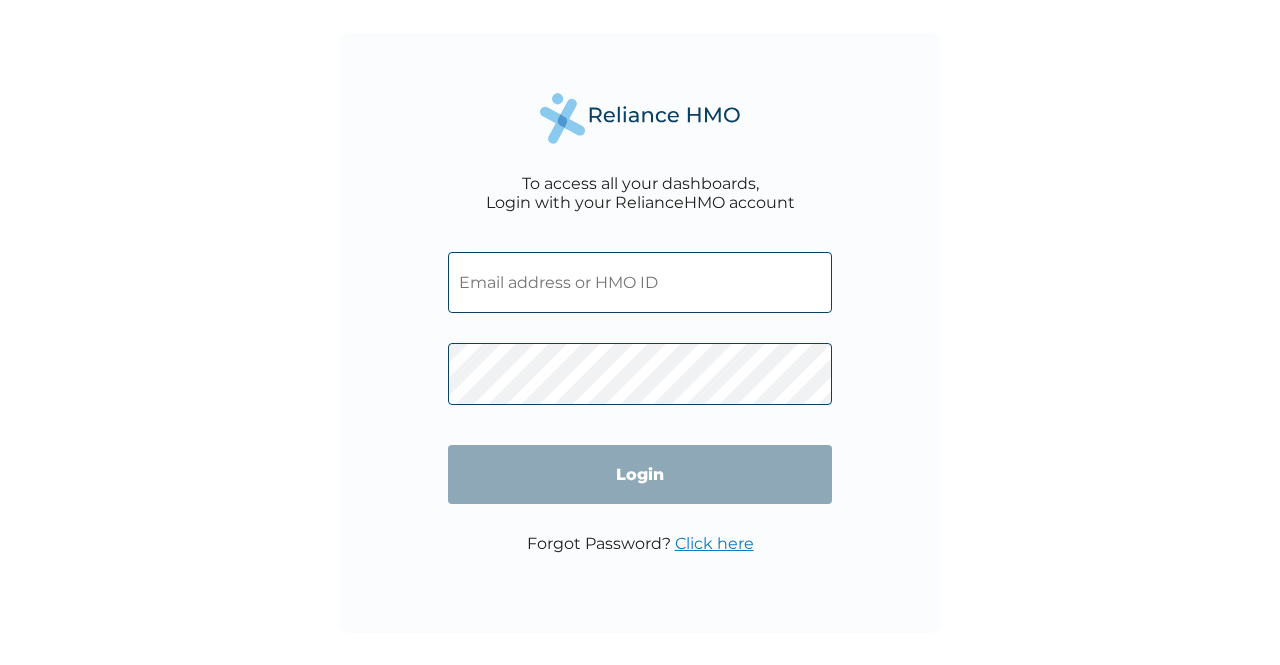 scroll, scrollTop: 0, scrollLeft: 0, axis: both 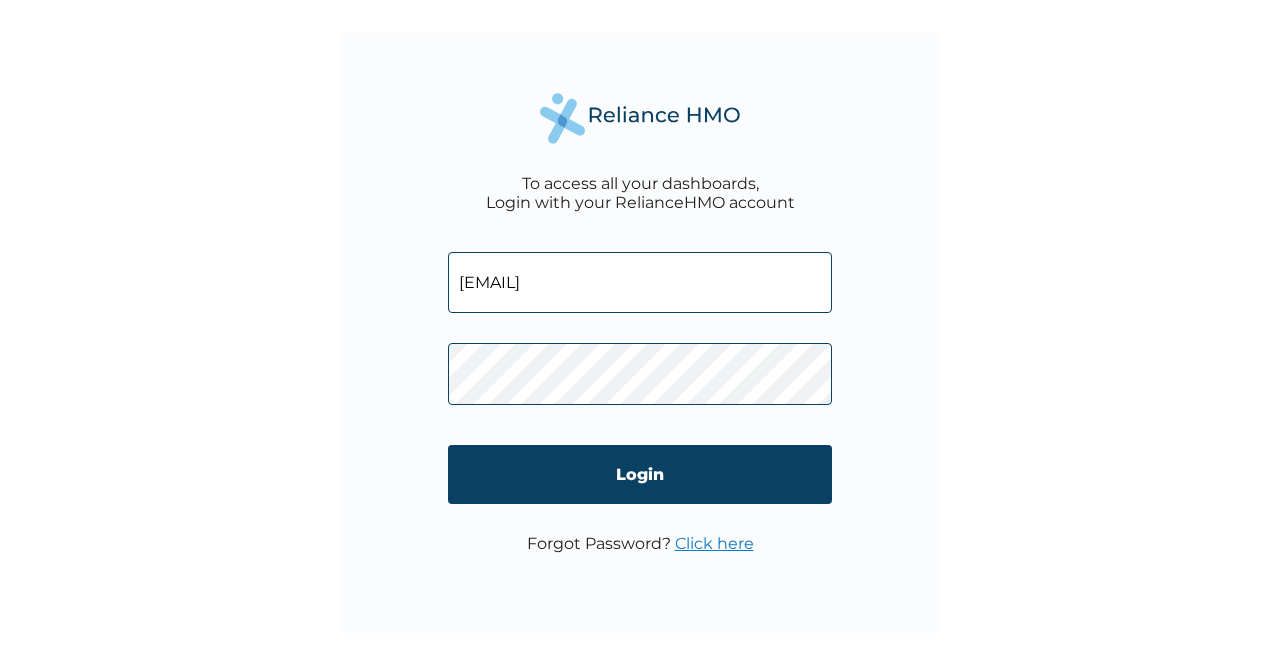 click on "To access all your dashboards, Login with your RelianceHMO account amazing-grace.dare-ojo@hugotech.co Login Forgot Password?   Click here" at bounding box center [640, 333] 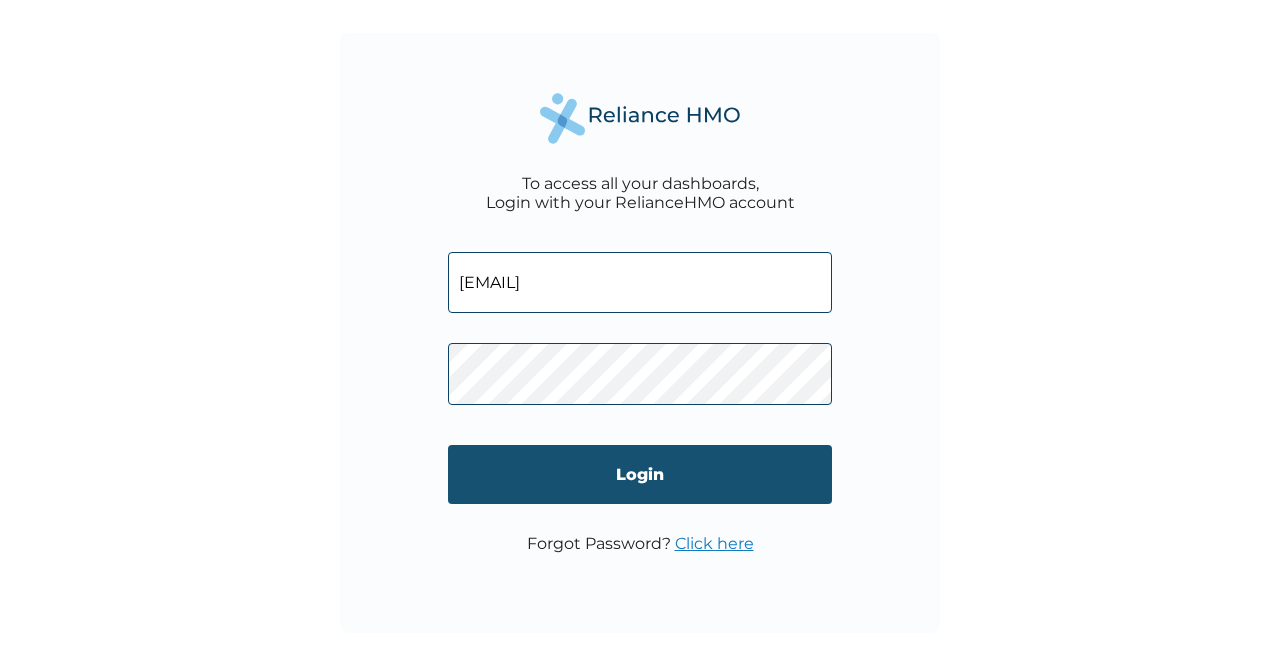 click on "Login" at bounding box center (640, 474) 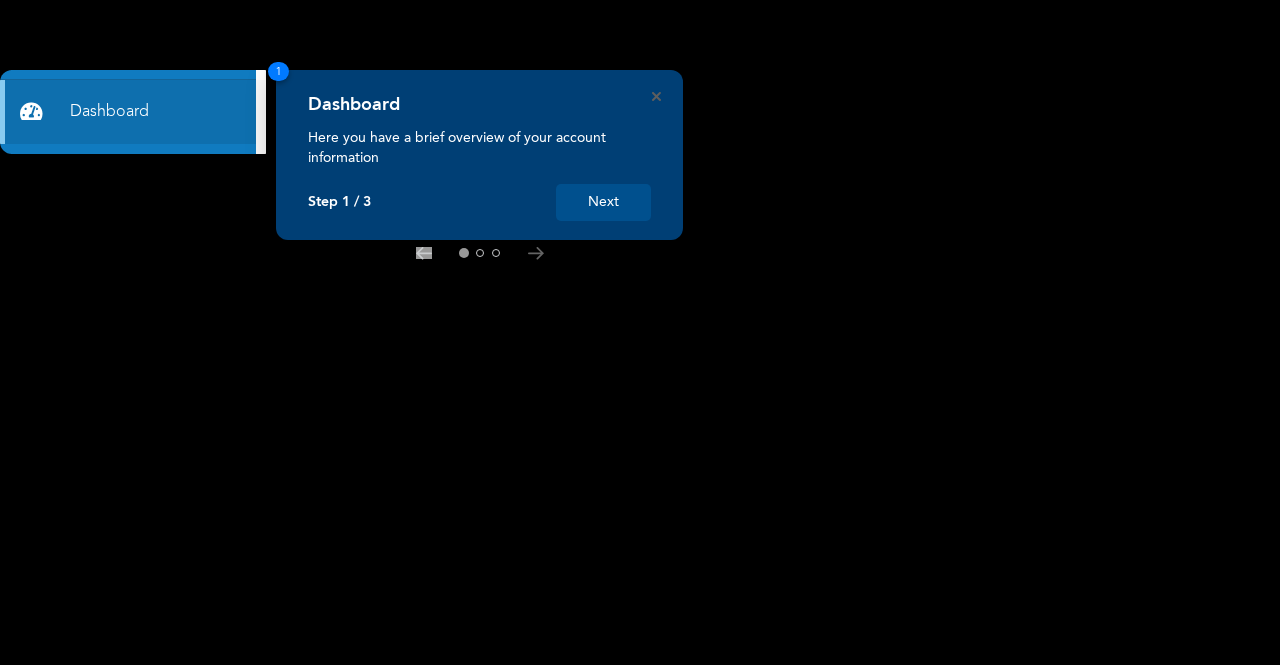 scroll, scrollTop: 0, scrollLeft: 0, axis: both 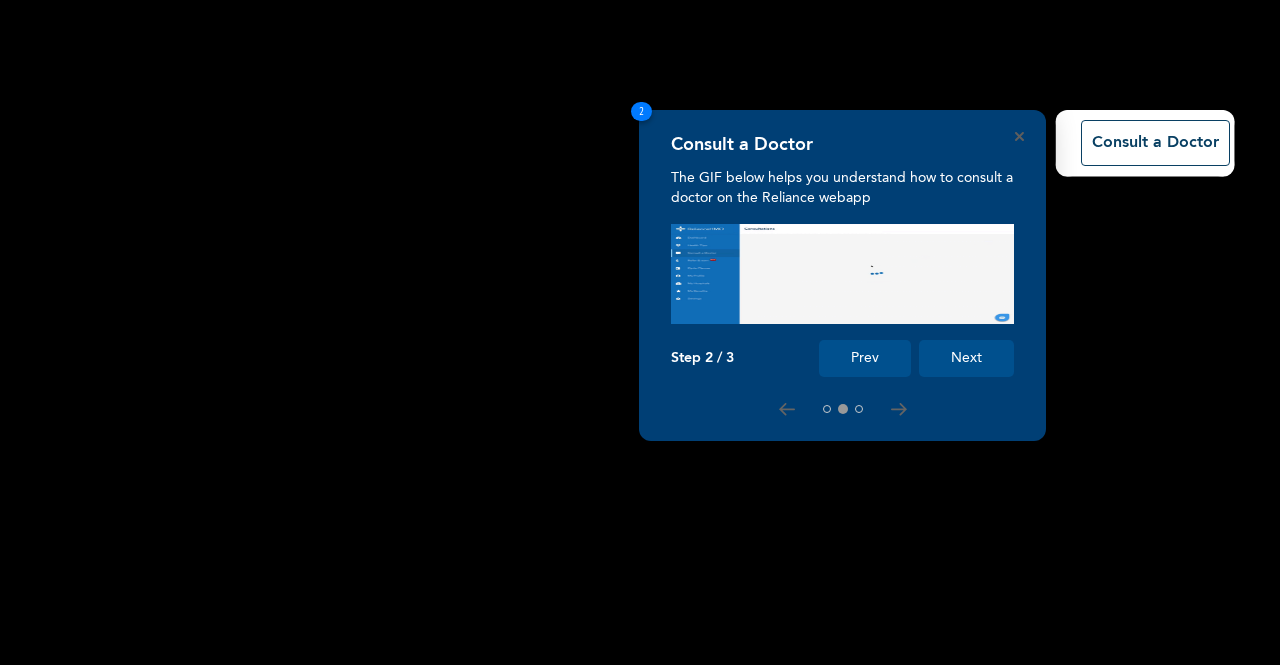 click on "Next" at bounding box center [966, 358] 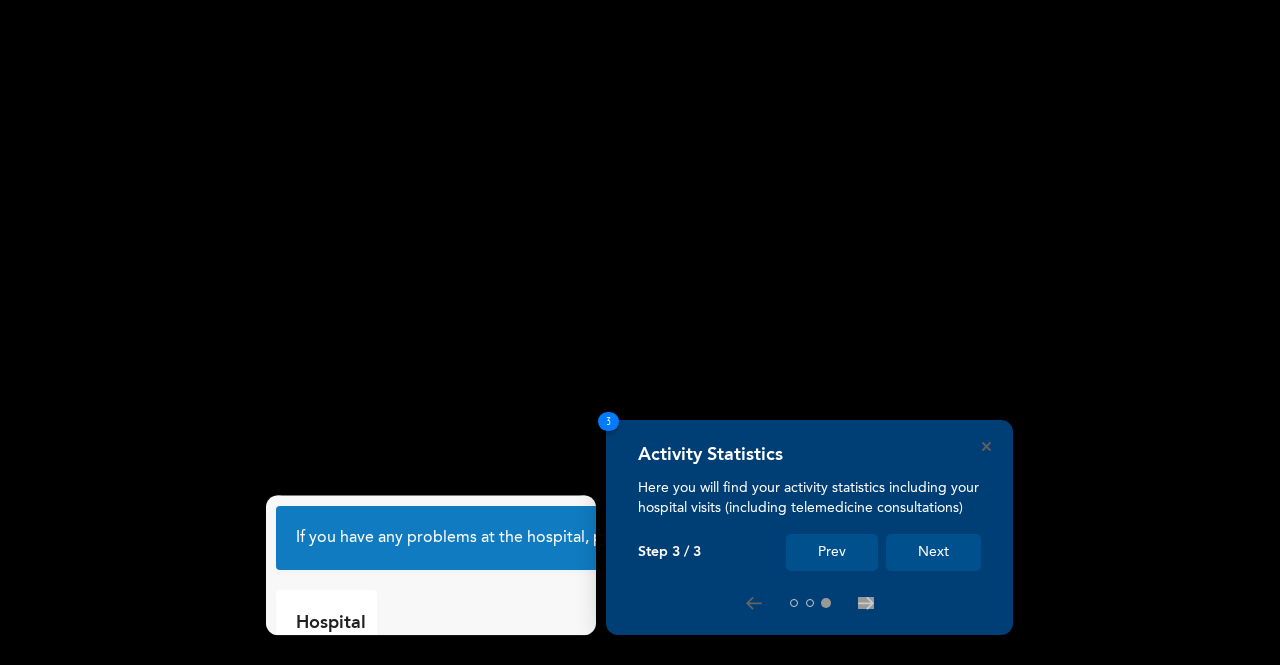 scroll, scrollTop: 109, scrollLeft: 0, axis: vertical 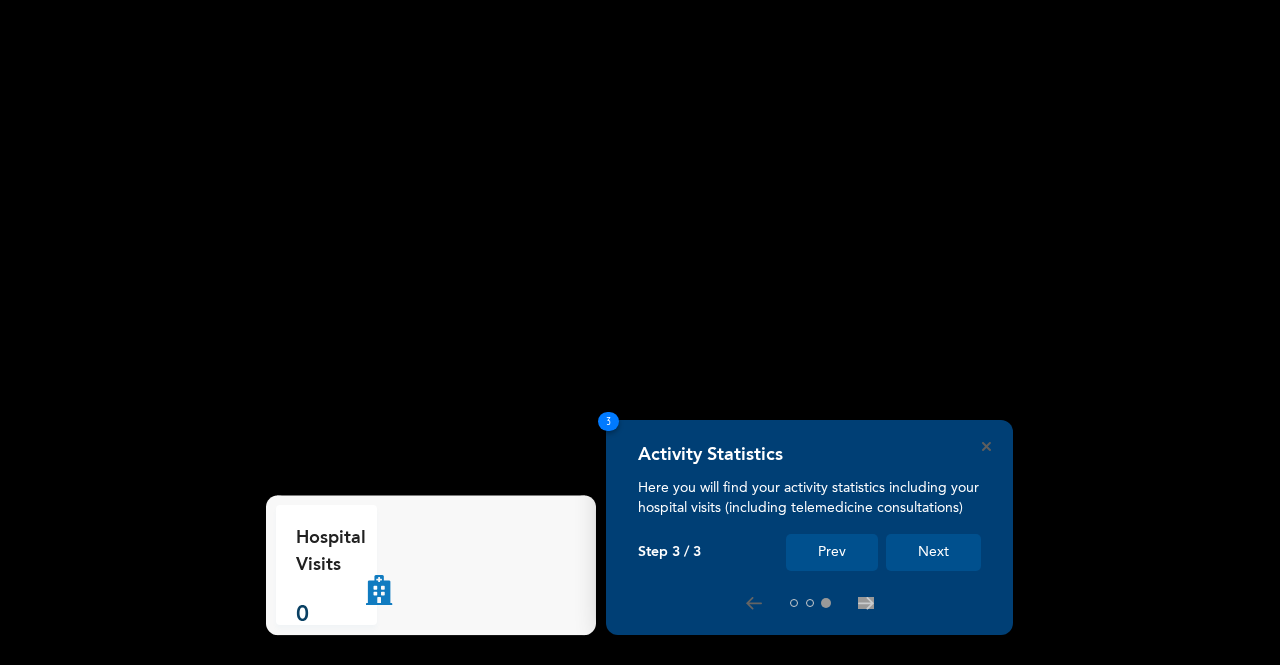 click on "Next" at bounding box center [933, 552] 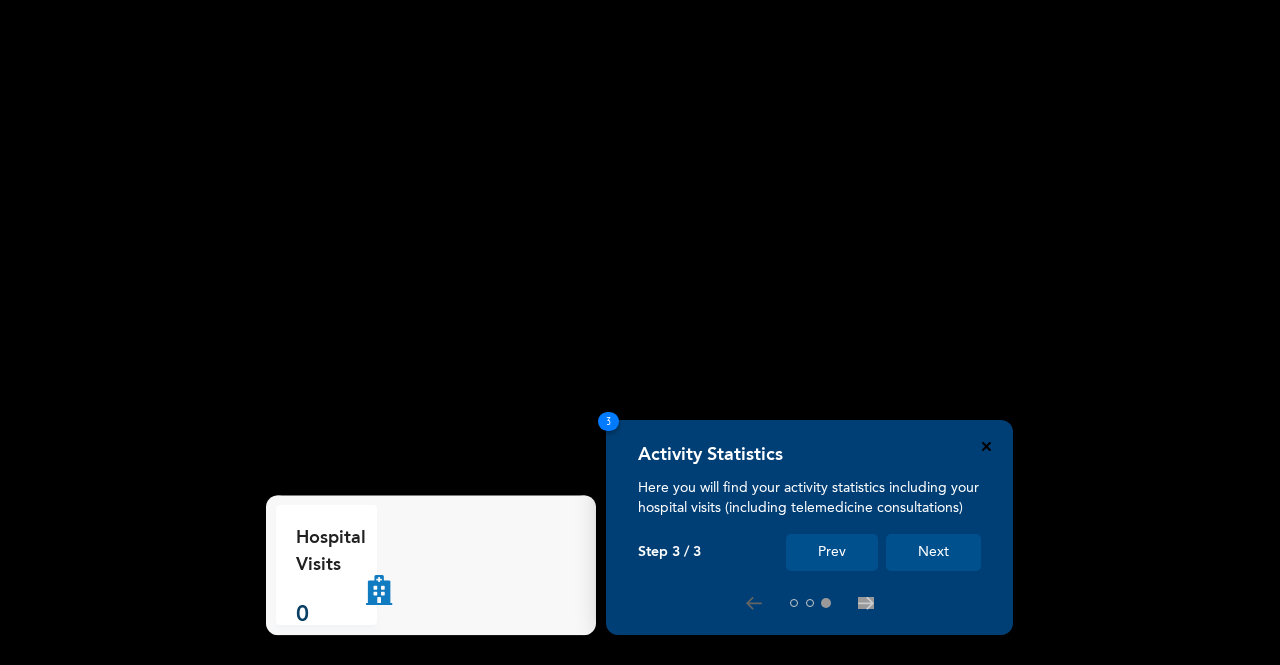 click 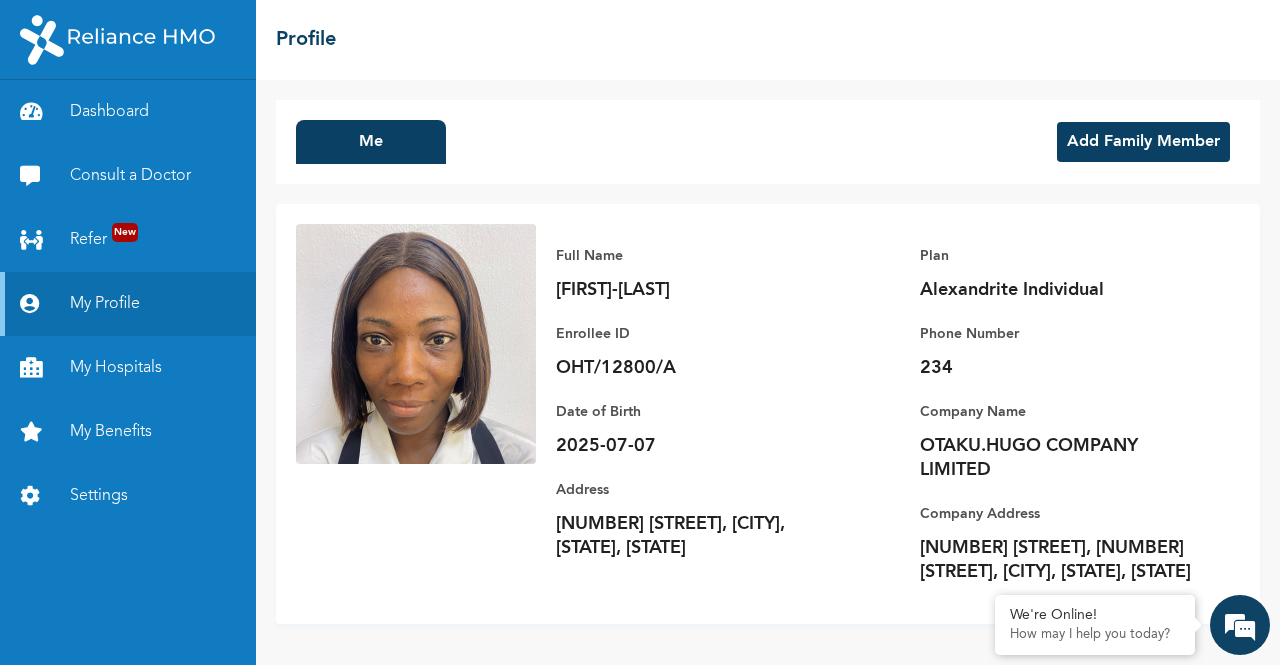 scroll, scrollTop: 0, scrollLeft: 0, axis: both 